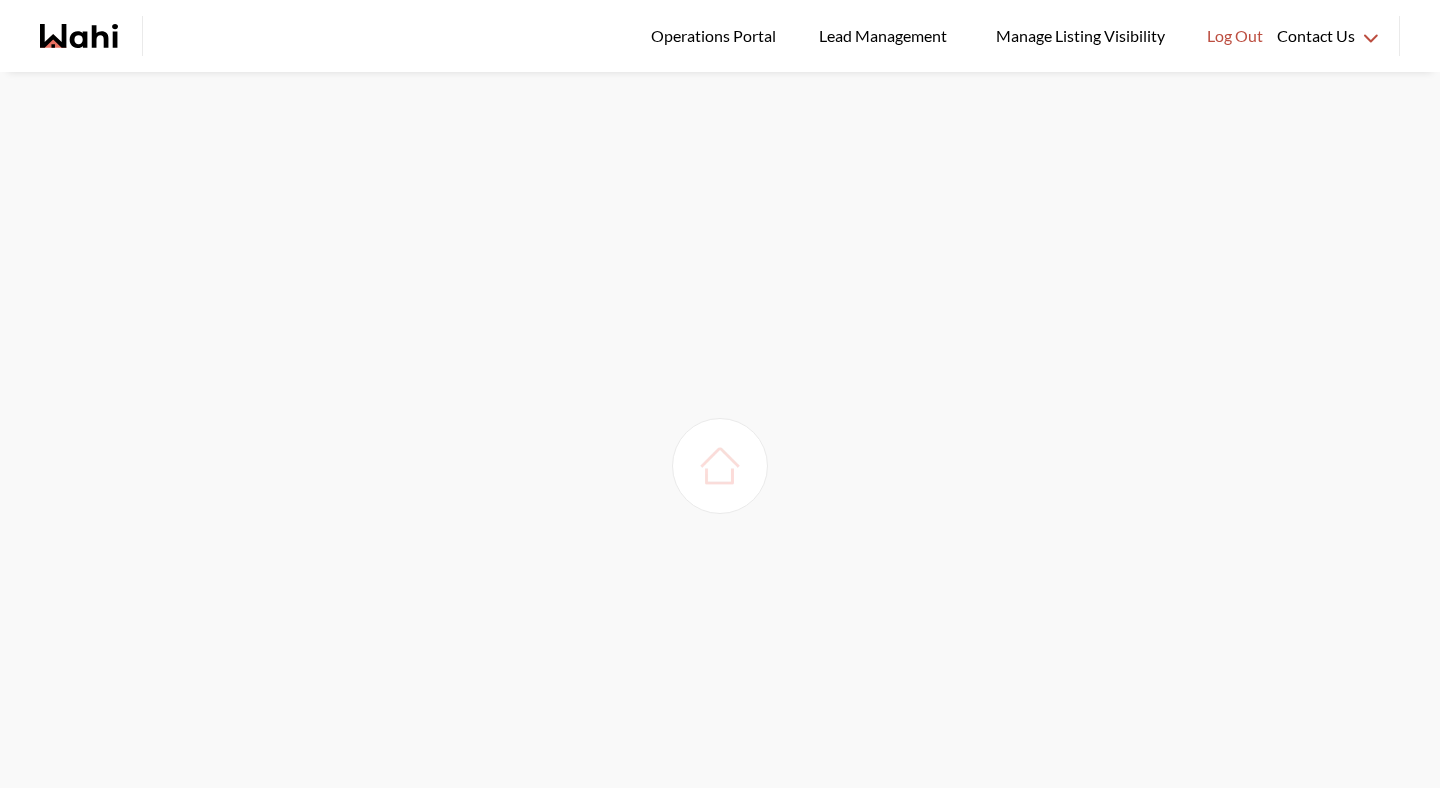 scroll, scrollTop: 0, scrollLeft: 0, axis: both 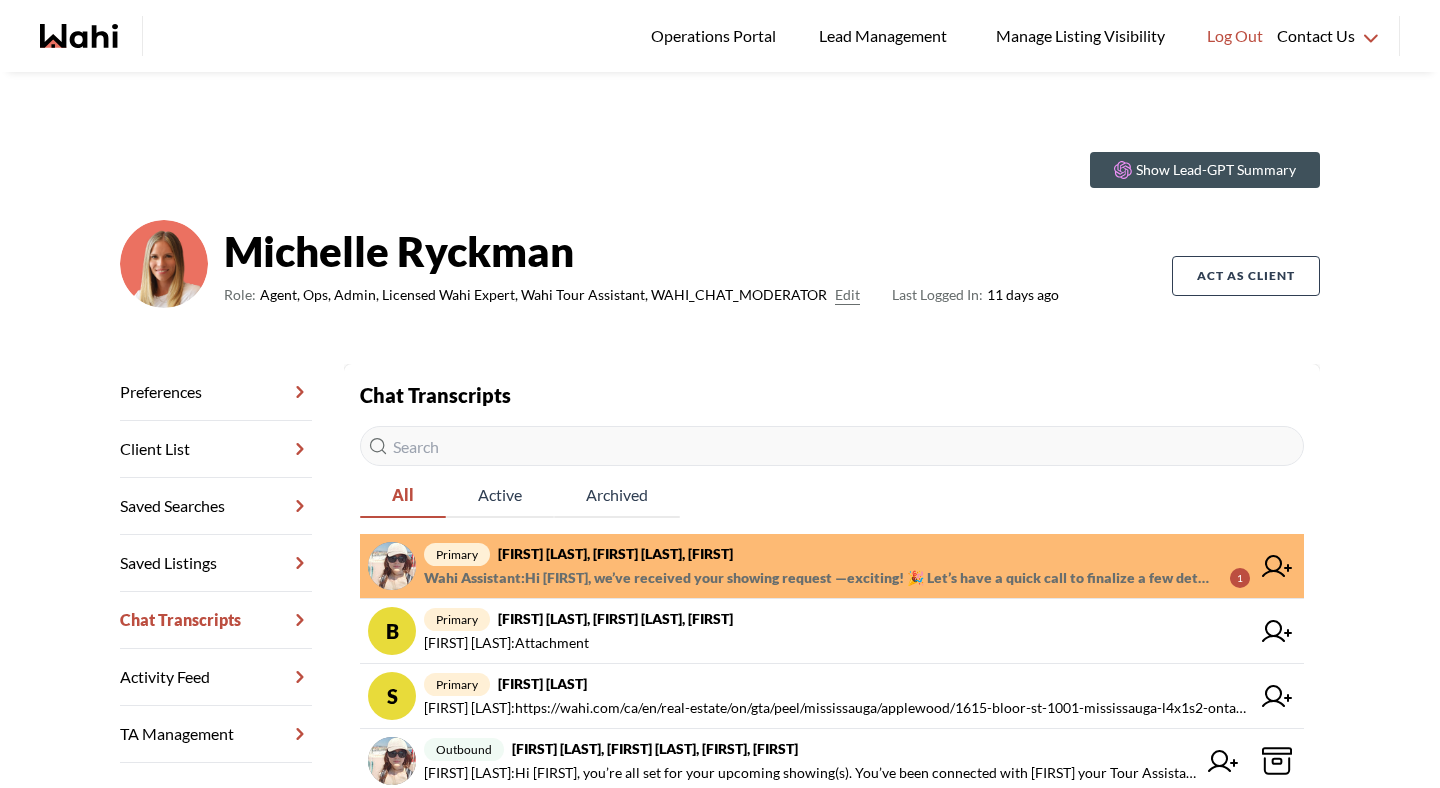 click on "Wahi Assistant :  Hi [FIRST], we’ve received your showing request —exciting! 🎉 Let’s have a quick call to finalize a few details and get everything set up. What time works best?" at bounding box center [819, 578] 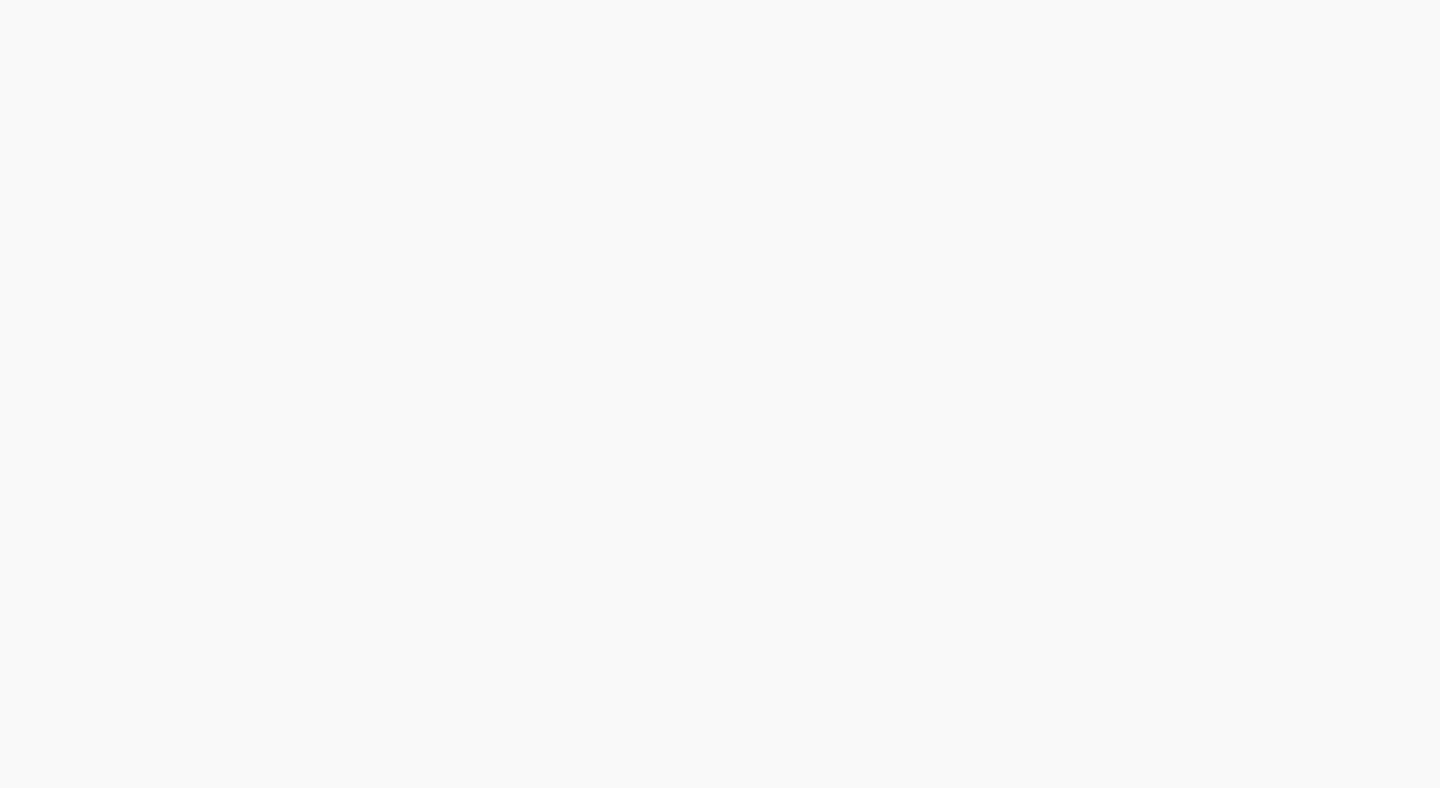 scroll, scrollTop: 0, scrollLeft: 0, axis: both 